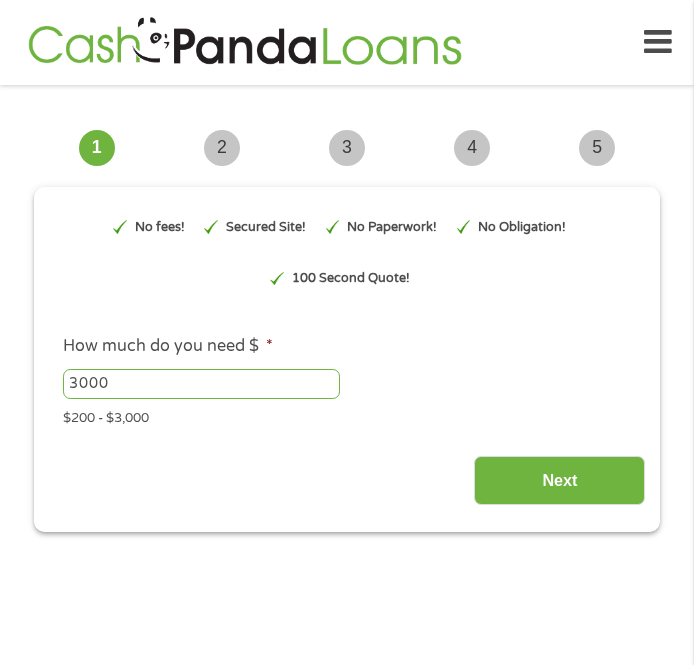 type on "EAIaIQobChMI0qnS6Kz5jgMV7jgIBR0OqjZuEAAYAiAAEgJi9PD_BwE" 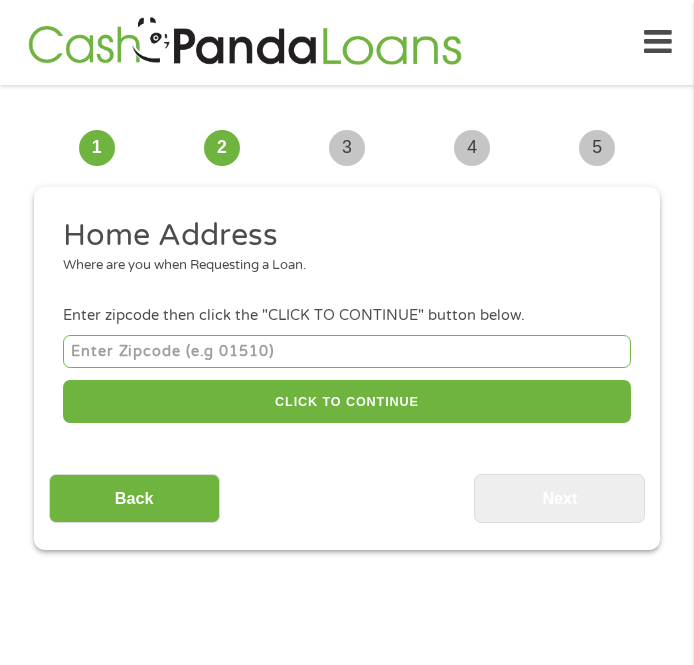 scroll, scrollTop: 8, scrollLeft: 8, axis: both 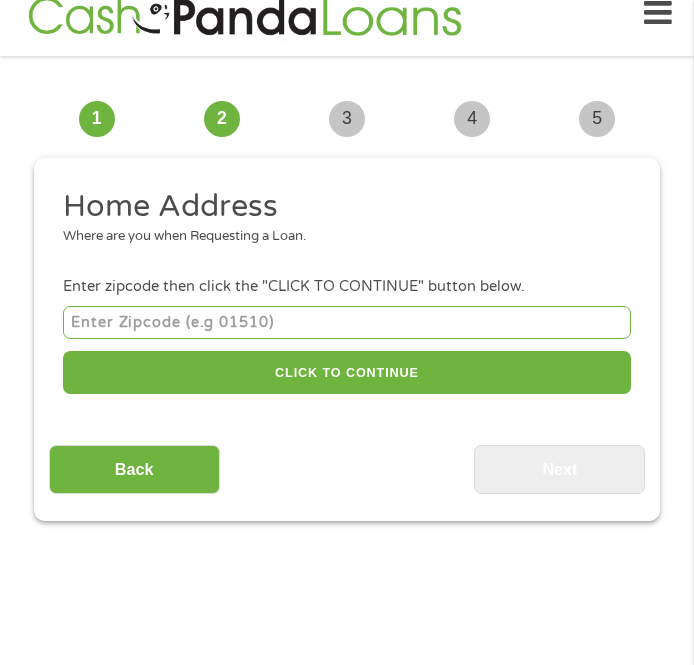 click at bounding box center [347, 322] 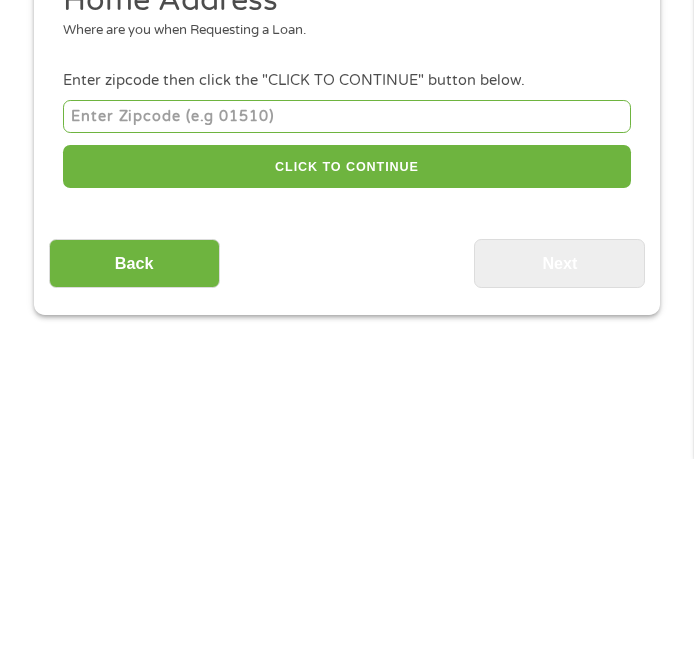 type on "[POSTAL_CODE]" 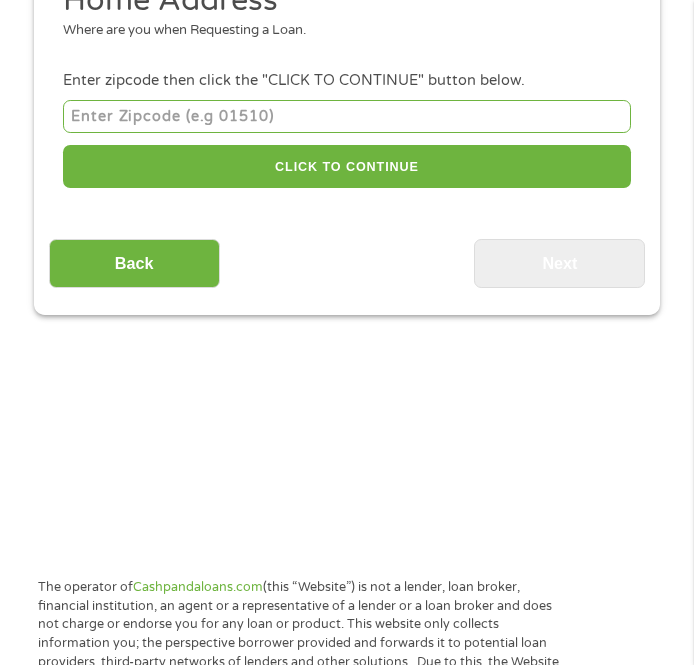 type on "[POSTAL_CODE]" 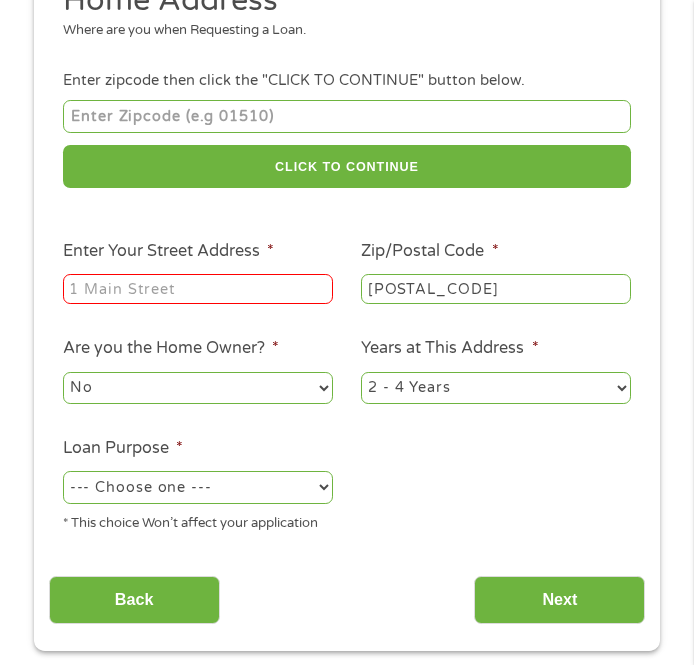 click on "Enter Your Street Address *" at bounding box center (198, 289) 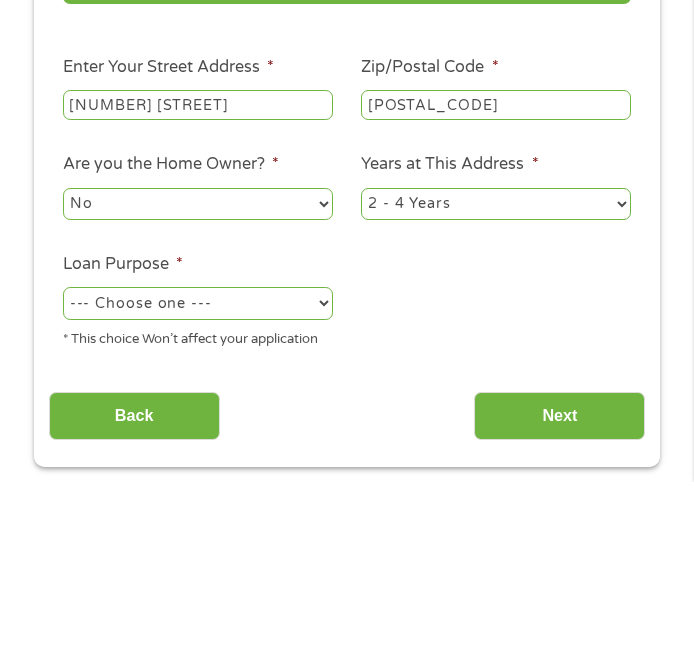 type on "[NUMBER] [STREET]" 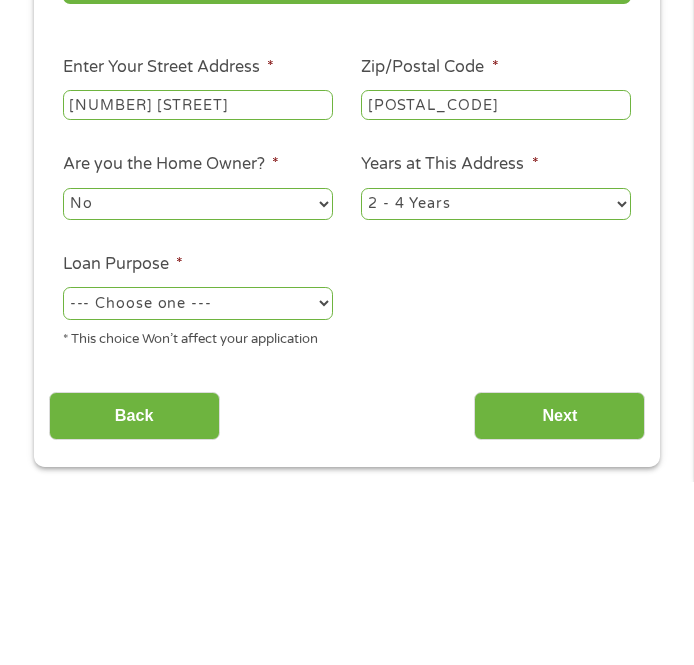 scroll, scrollTop: 520, scrollLeft: 0, axis: vertical 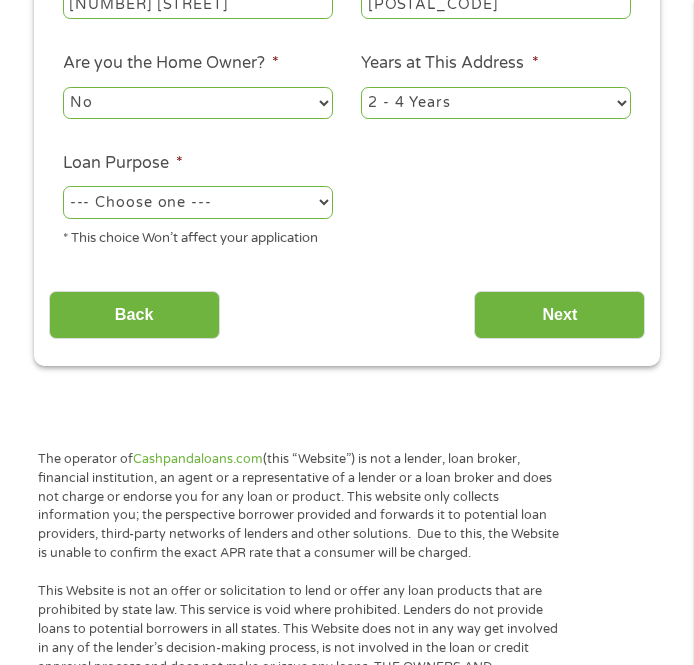 select on "yes" 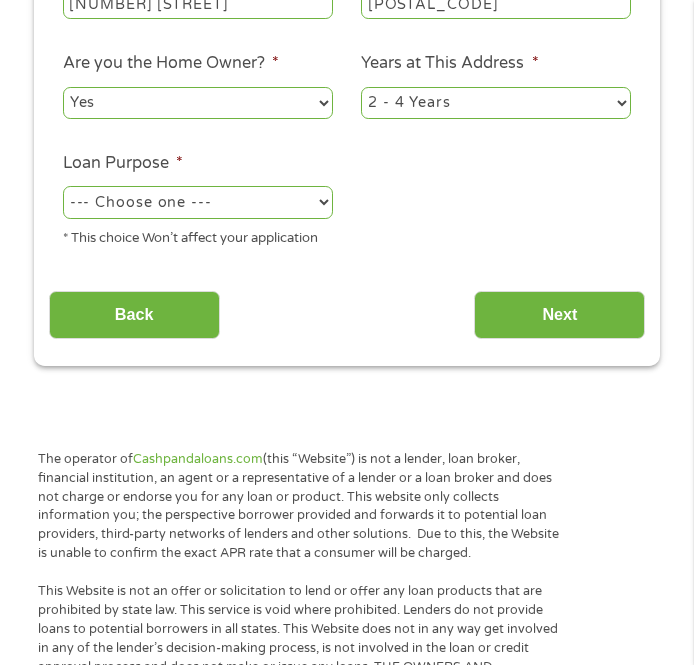 click on "1 Year or less 1 - 2 Years 2 - 4 Years Over 4 Years" at bounding box center (496, 103) 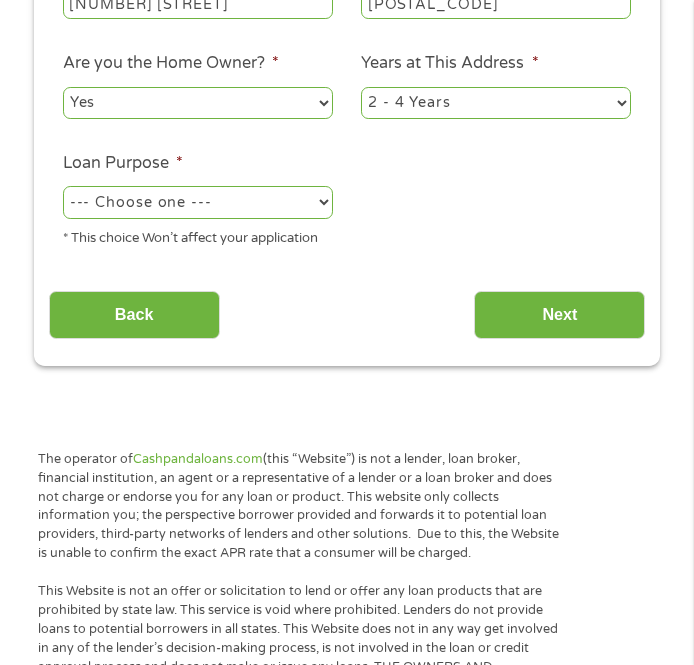 click on "Home Address Where are you when Requesting a Loan.
Enter zipcode then click the "CLICK TO CONTINUE" button below.
[POSTAL_CODE]
CLICK TO CONTINUE
Please recheck your Zipcode, it seems to be Incorrect Enter Your Street Address * [NUMBER] [STREET] Zip/Postal Code * [POSTAL_CODE] This field is hidden when viewing the form City * [CITY] This field is hidden when viewing the form State * Alabama Alaska Arizona Arkansas California Colorado Connecticut Delaware Florida Georgia Hawaii Idaho Illinois Indiana Iowa Kansas Kentucky Louisiana Maine Maryland Massachusetts Michigan Minnesota Mississippi Missouri Montana Nebraska Nevada New Hampshire New Jersey New Mexico North Carolina North Dakota Ohio Oklahoma Oregon Pennsylvania Rhode Island South Carolina South Dakota Tennessee Texas Utah Vermont Virginia Washington West Virginia Wisconsin Wyoming Are you the Home Owner? * No Yes Years at This Address * 1 Year or less 1 - 2 Years 2 - 4 Years Over 4 Years Loan Purpose * --- Choose one --- Pay Bills Debt Consolidation" at bounding box center [347, -20] 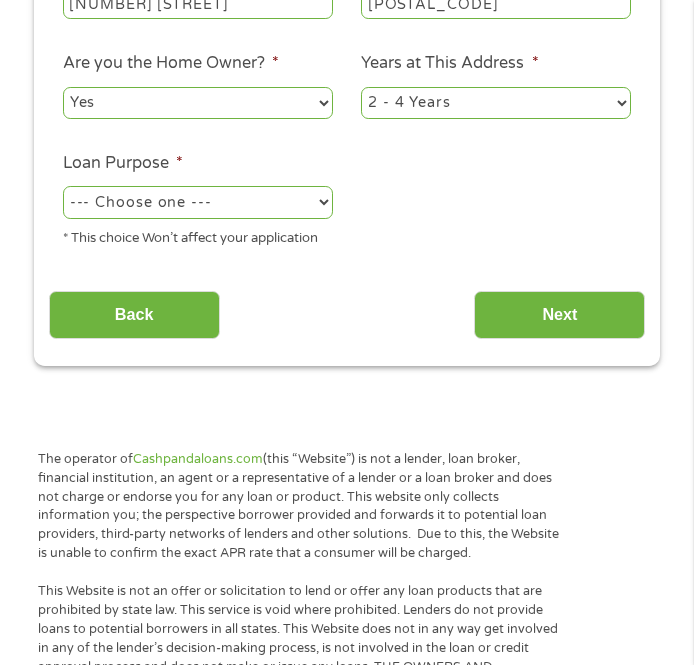 click on "1 Year or less 1 - 2 Years 2 - 4 Years Over 4 Years" at bounding box center [496, 103] 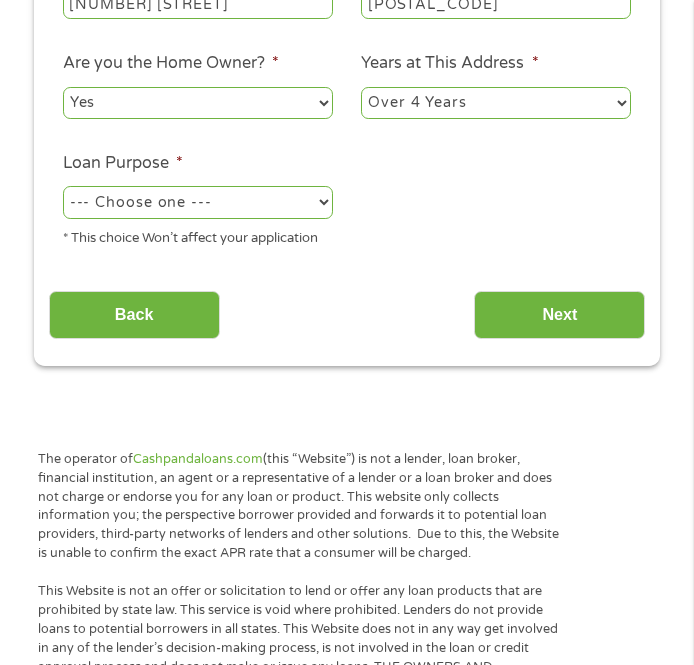 click on "--- Choose one --- Pay Bills Debt Consolidation Home Improvement Major Purchase Car Loan Short Term Cash Medical Expenses Other" at bounding box center [198, 202] 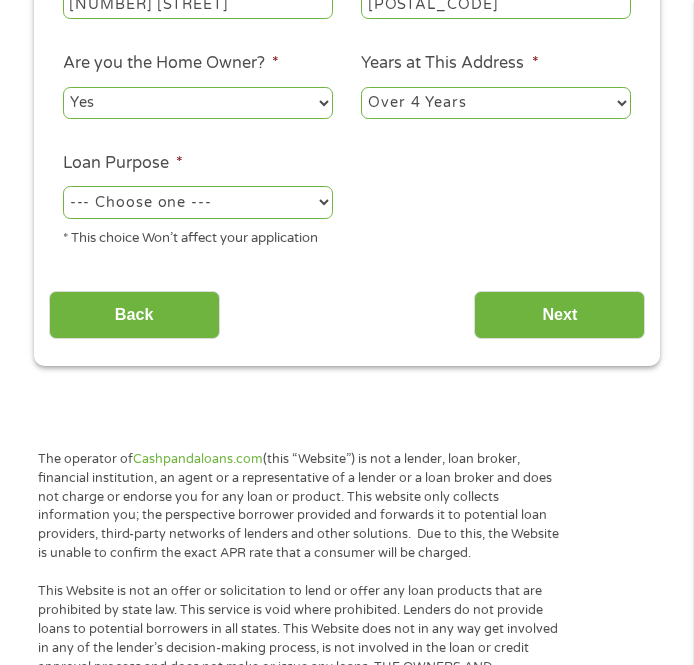 select on "debtconsolidation" 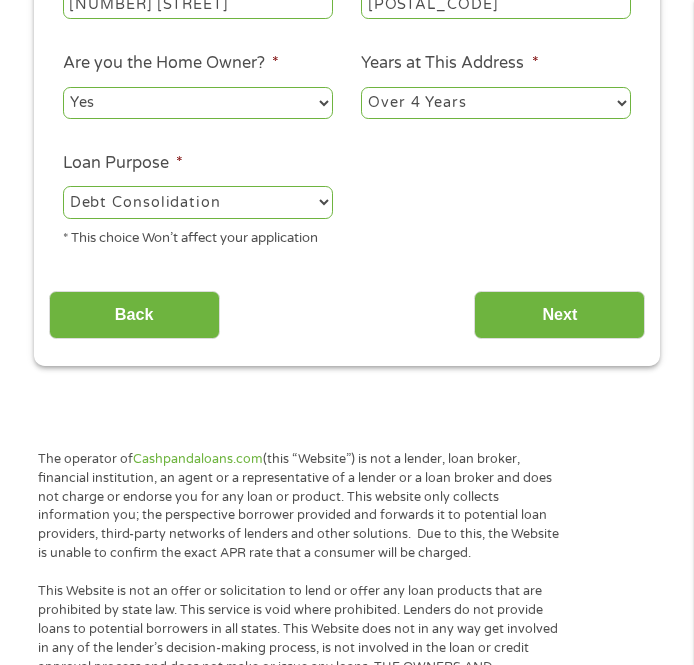 click on "Next" at bounding box center [559, 315] 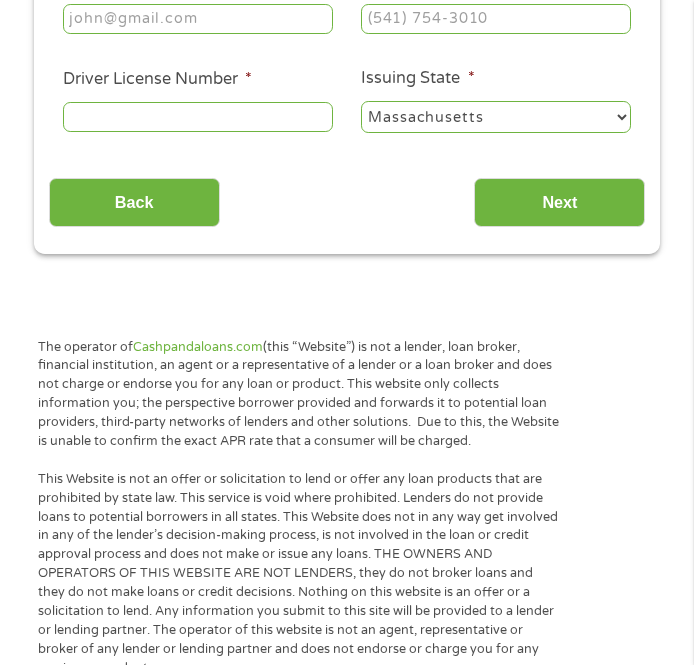 scroll, scrollTop: 8, scrollLeft: 8, axis: both 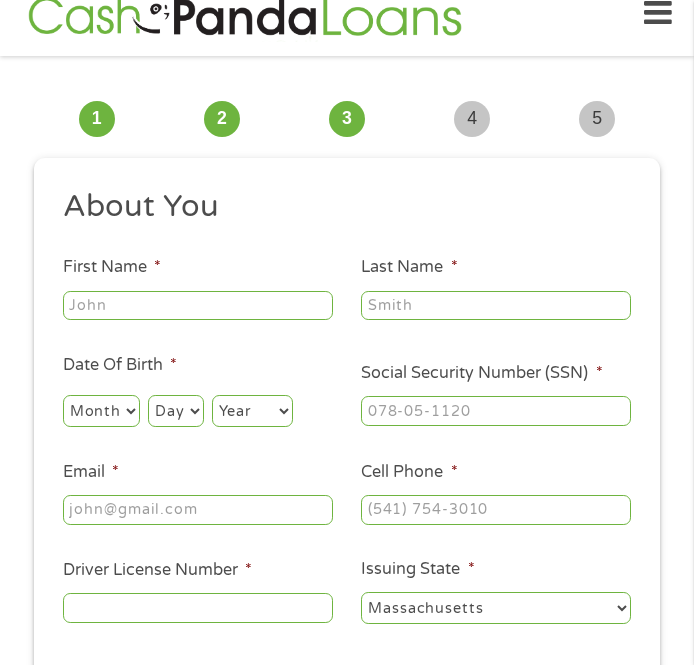 click on "First Name *" at bounding box center [198, 306] 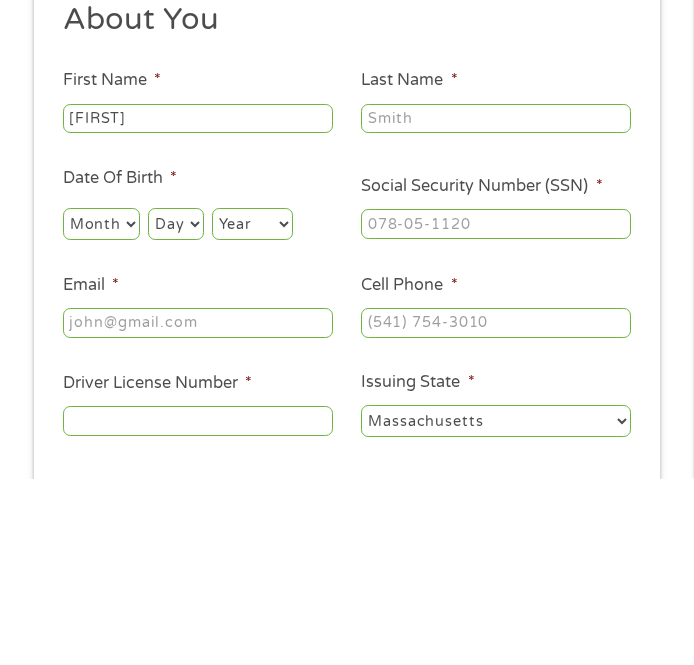 type on "[FIRST]" 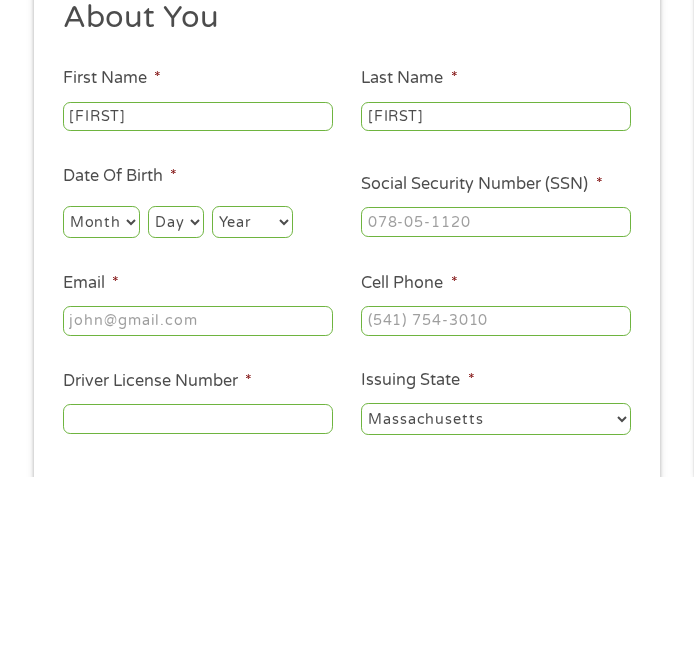 type on "[FIRST]" 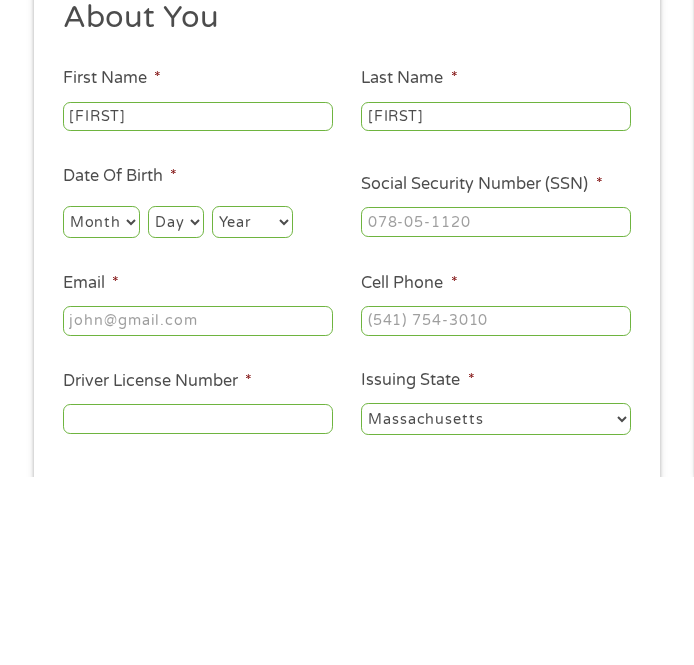 scroll, scrollTop: 218, scrollLeft: 0, axis: vertical 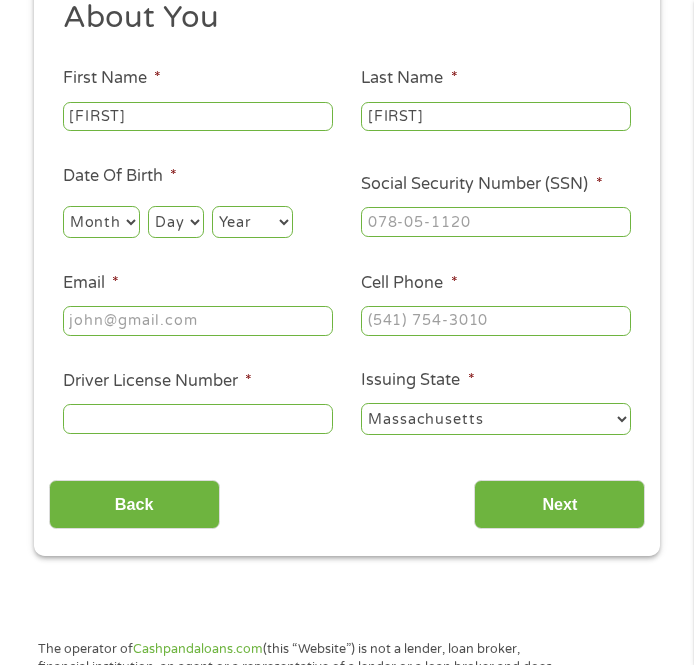 select on "7" 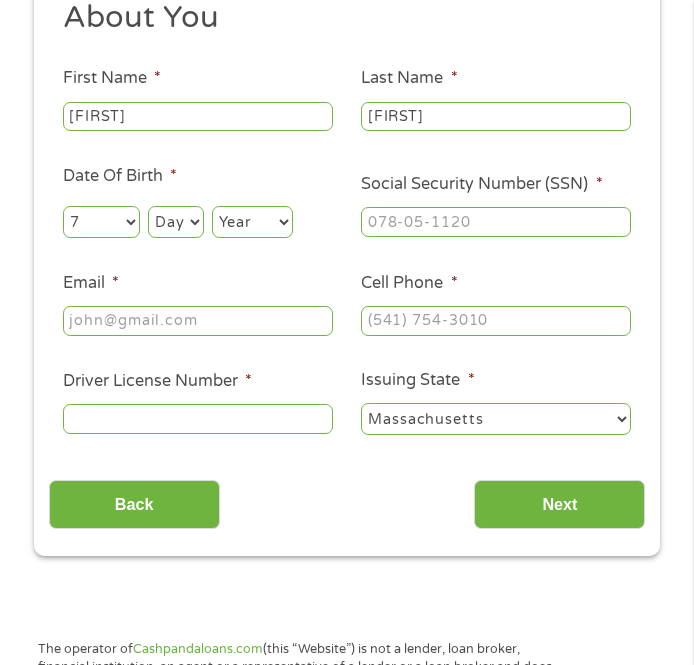click on "Day 1 2 3 4 5 6 7 8 9 10 11 12 13 14 15 16 17 18 19 20 21 22 23 24 25 26 27 28 29 30 31" at bounding box center [175, 222] 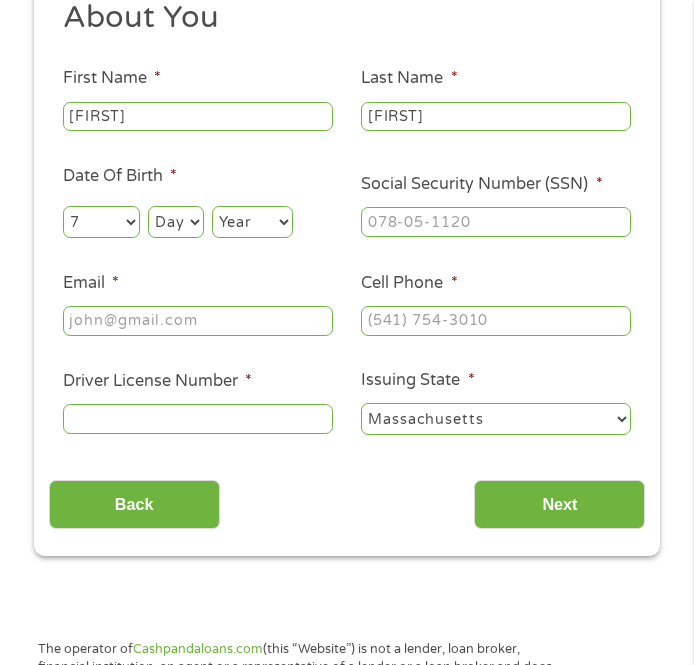 select on "1" 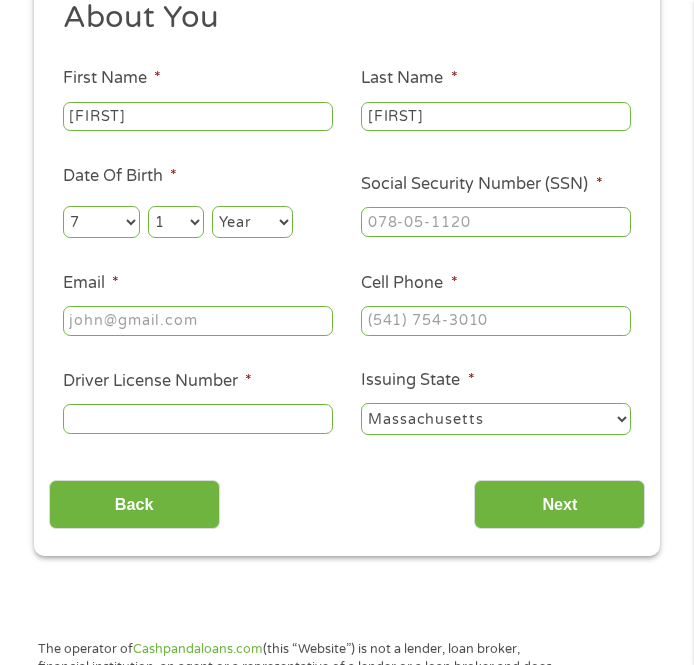 click on "Year 2007 2006 2005 2004 2003 2002 2001 2000 1999 1998 1997 1996 1995 1994 1993 1992 1991 1990 1989 1988 1987 1986 1985 1984 1983 1982 1981 1980 1979 1978 1977 1976 1975 1974 1973 1972 1971 1970 1969 1968 1967 1966 1965 1964 1963 1962 1961 1960 1959 1958 1957 1956 1955 1954 1953 1952 1951 1950 1949 1948 1947 1946 1945 1944 1943 1942 1941 1940 1939 1938 1937 1936 1935 1934 1933 1932 1931 1930 1929 1928 1927 1926 1925 1924 1923 1922 1921 1920" at bounding box center [252, 222] 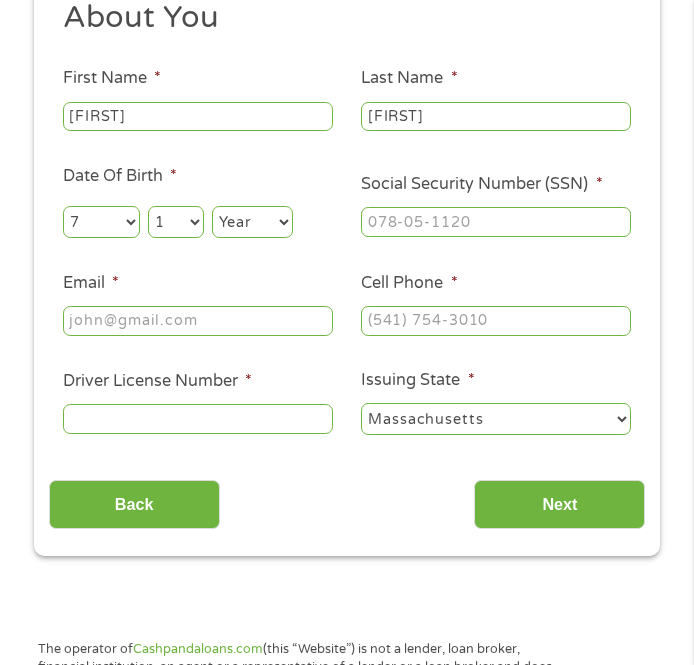 select on "1967" 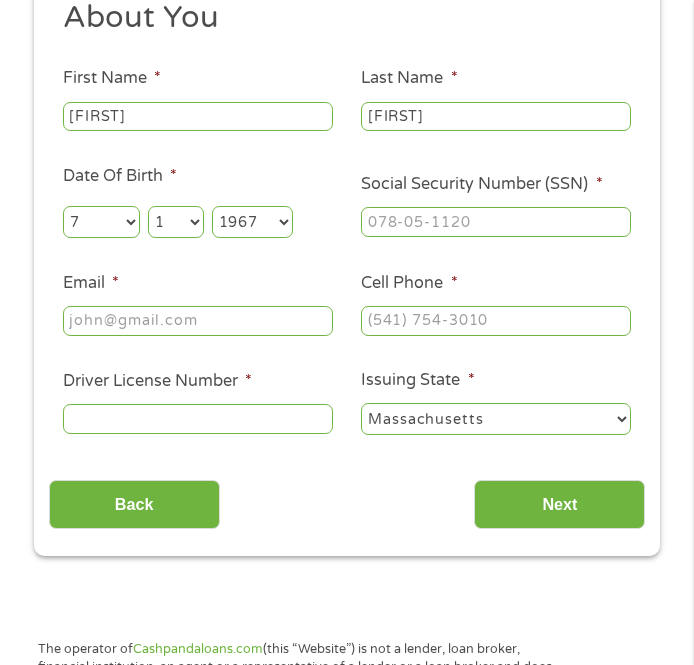 click on "Social Security Number (SSN) *" at bounding box center (496, 222) 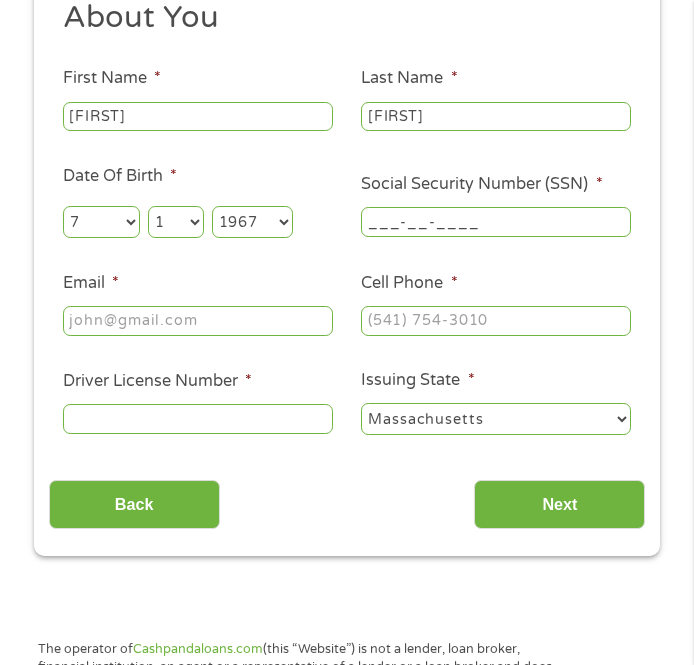 scroll, scrollTop: 217, scrollLeft: 0, axis: vertical 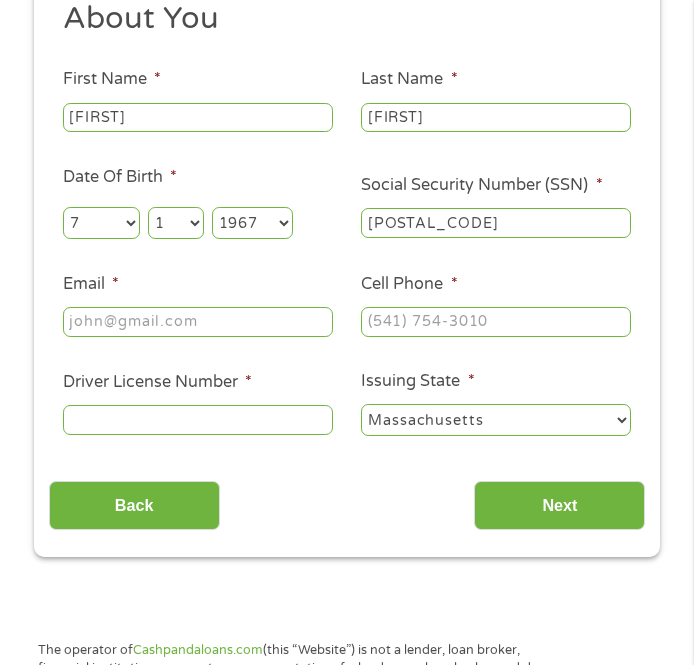 type on "[POSTAL_CODE]" 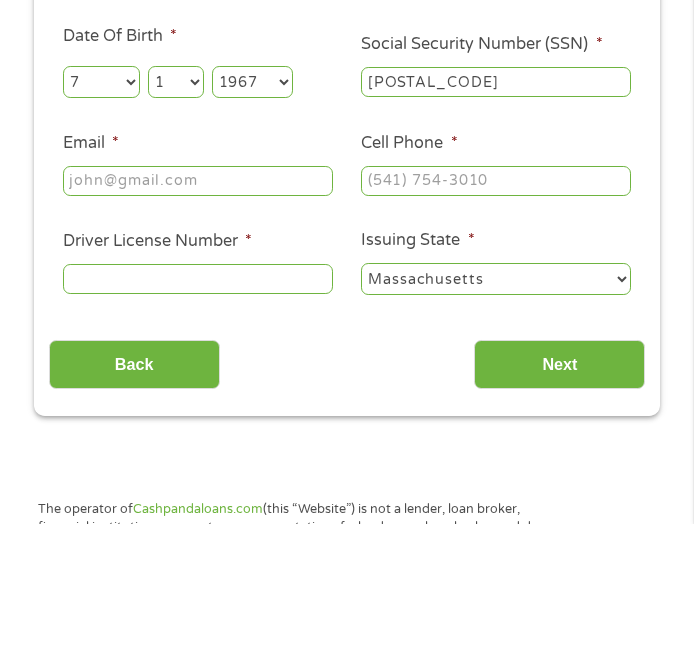 click on "Email *" at bounding box center (198, 322) 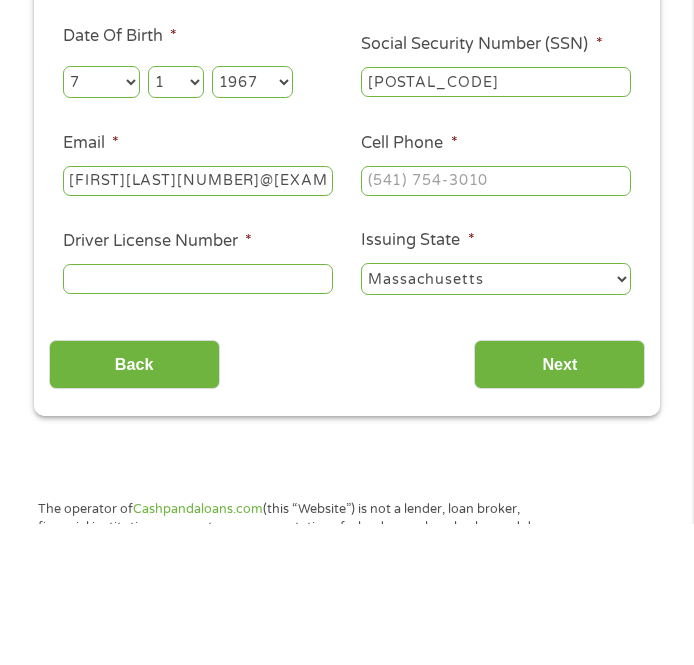 type on "[FIRST][LAST][NUMBER]@[EXAMPLE].com" 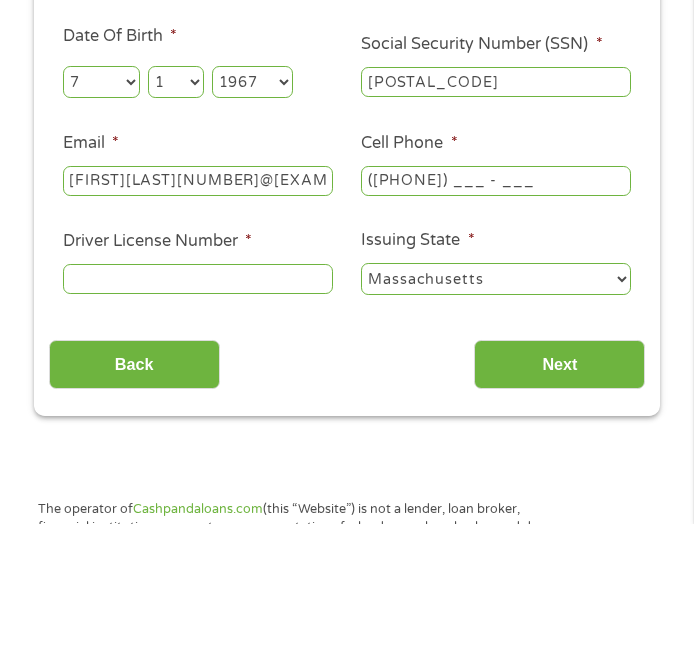 type on "([PHONE]) ___ - ____" 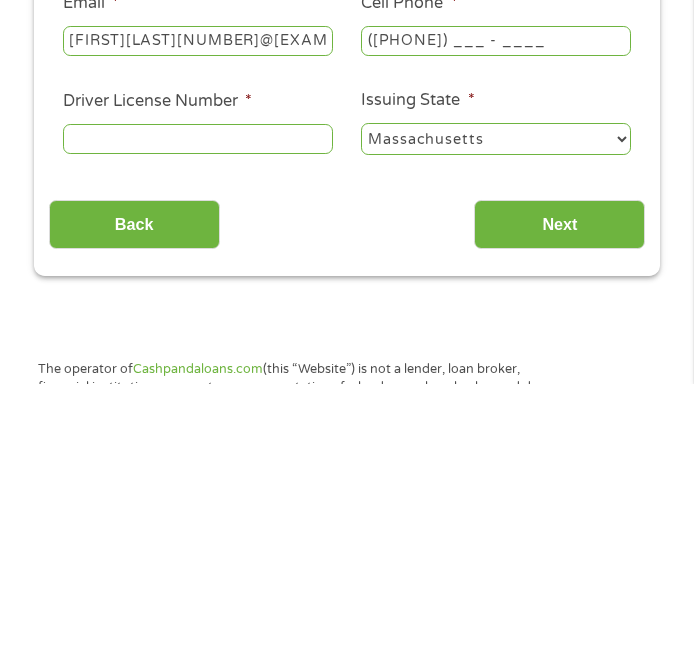 click on "Driver License Number *" at bounding box center (198, 420) 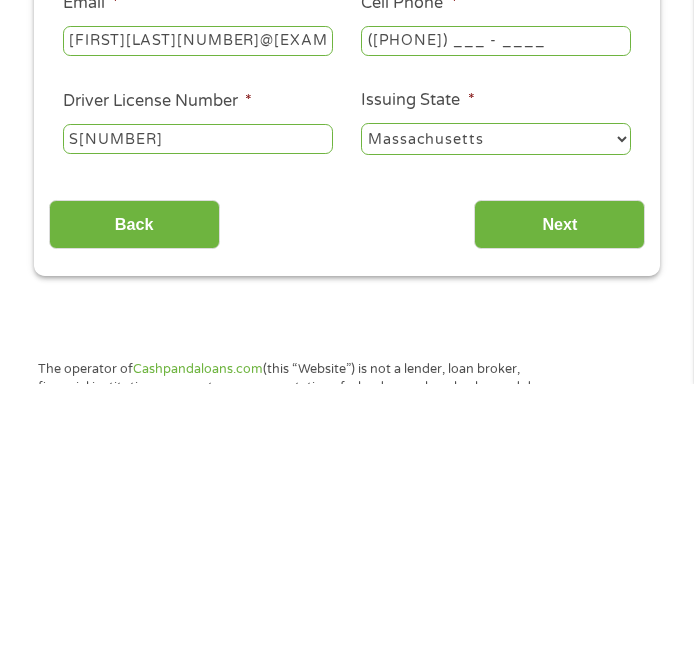 type on "S[NUMBER]" 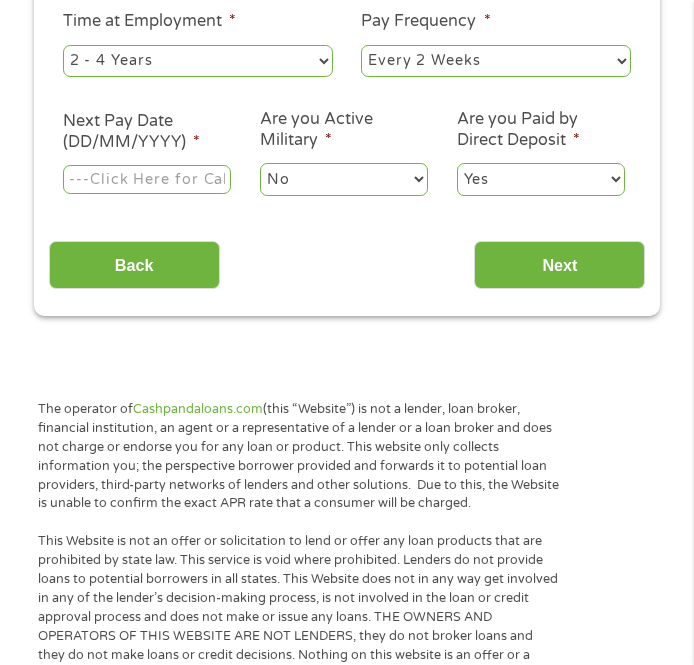 scroll, scrollTop: 29, scrollLeft: 0, axis: vertical 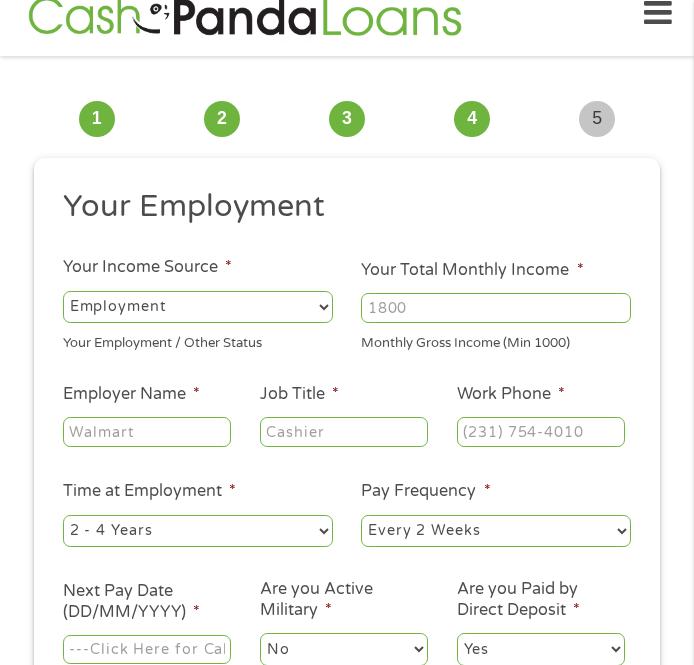 click on "--- Choose one --- Employment Self Employed Benefits" at bounding box center (198, 307) 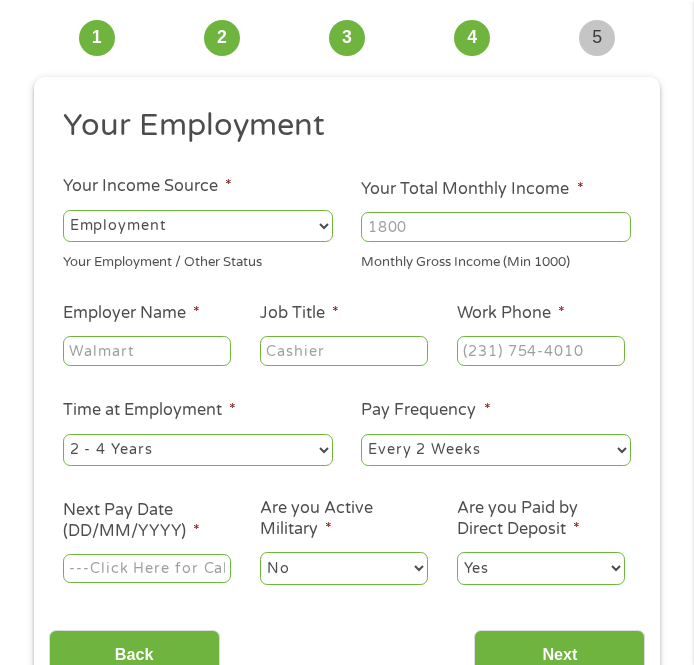 scroll, scrollTop: 109, scrollLeft: 0, axis: vertical 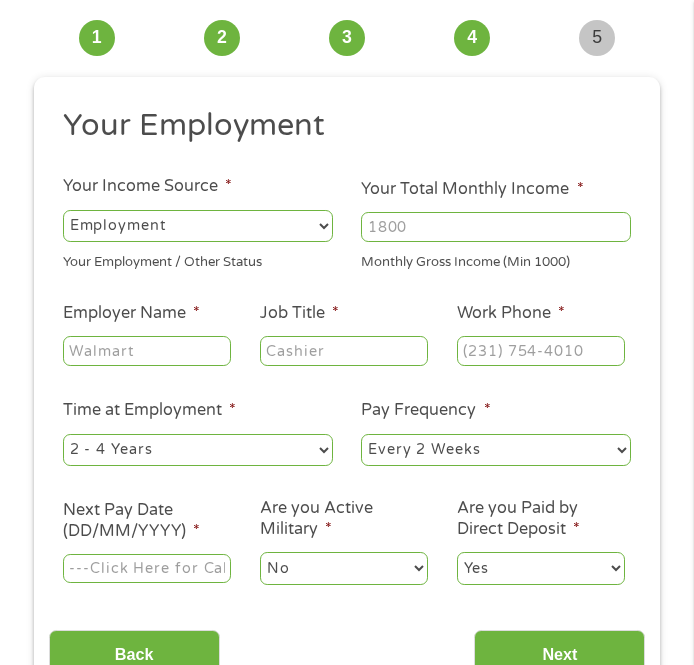 click on "Employer Name *" at bounding box center (147, 351) 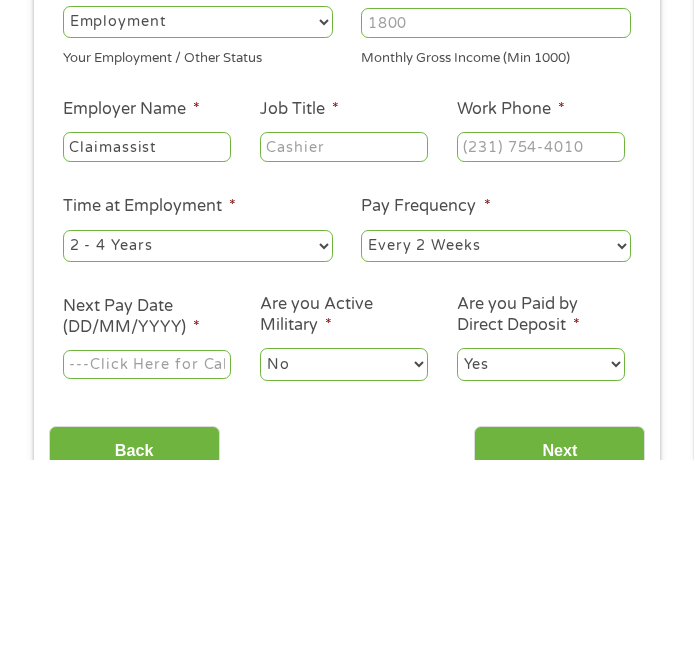 type on "Claimassist" 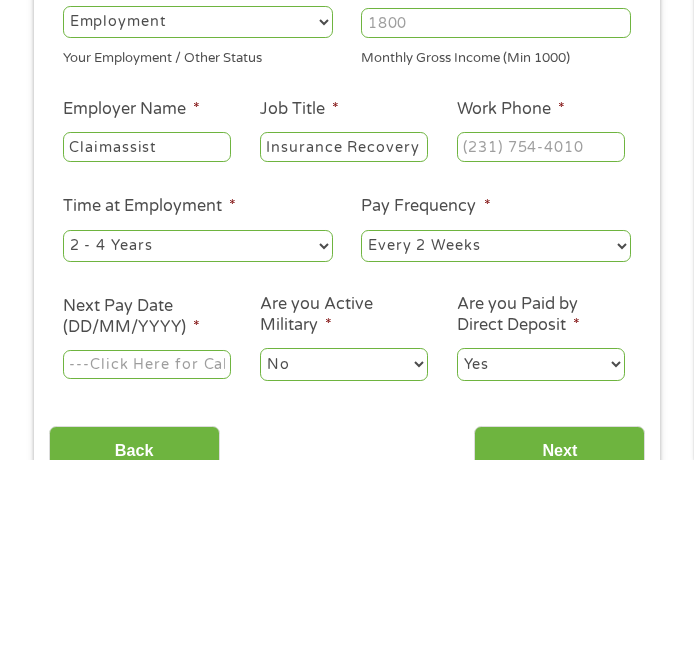 type on "Insurance Recovery Analyst" 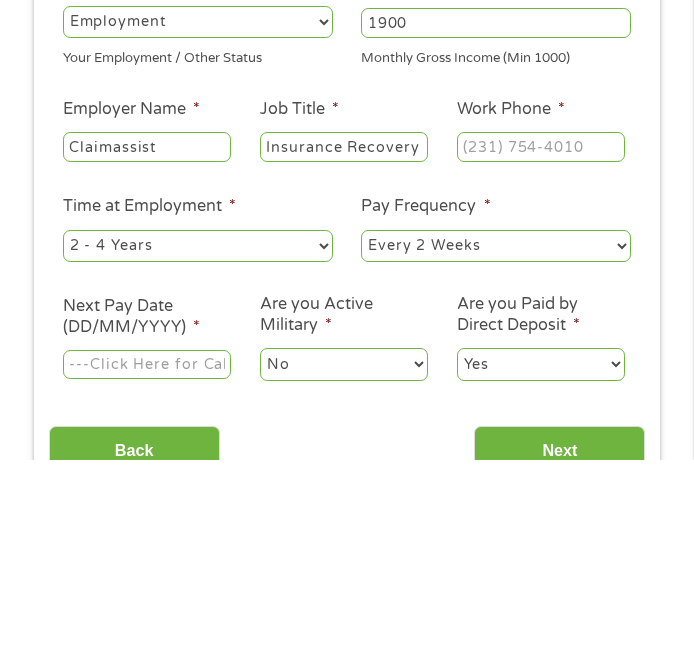 type on "1900" 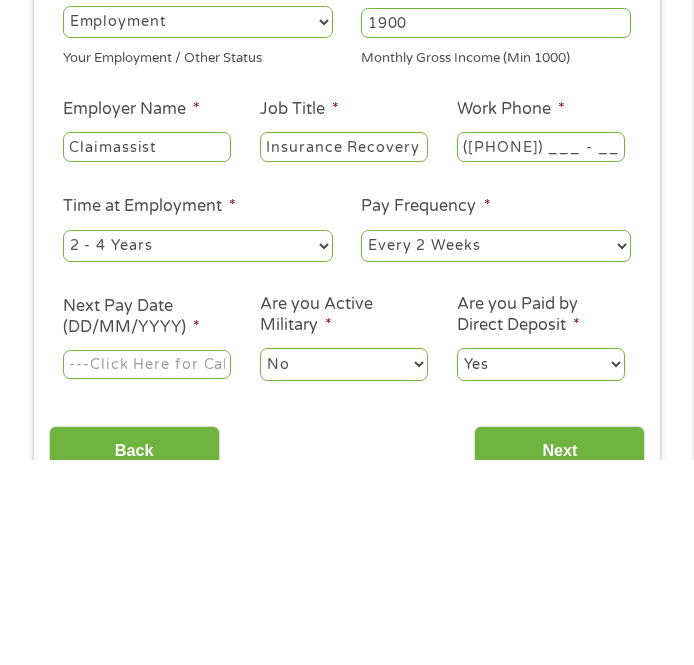 type on "([PHONE]) ___ - ____" 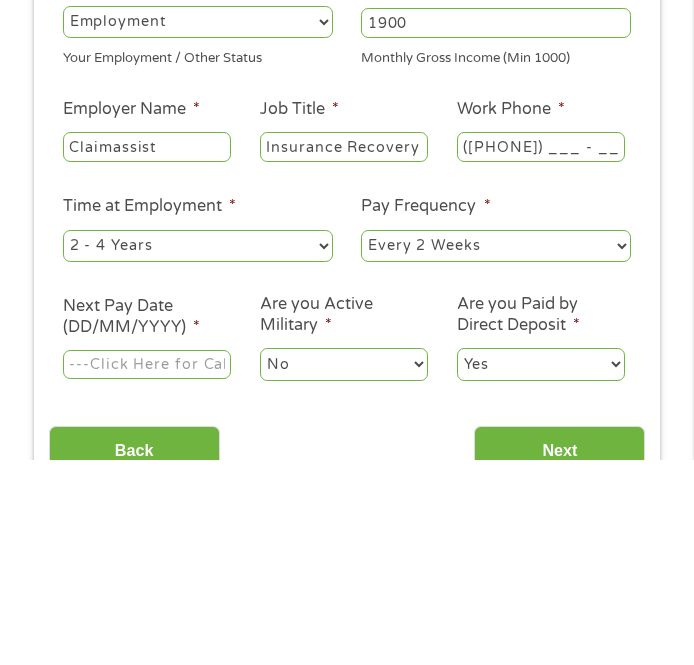 click on "--- Choose one --- 1 Year or less 1 - 2 Years 2 - 4 Years Over 4 Years" at bounding box center [198, 451] 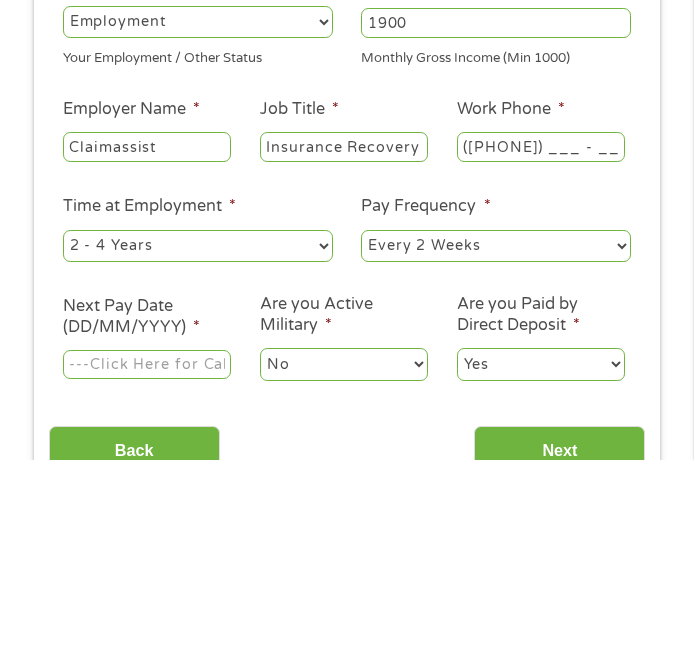 scroll, scrollTop: 315, scrollLeft: 0, axis: vertical 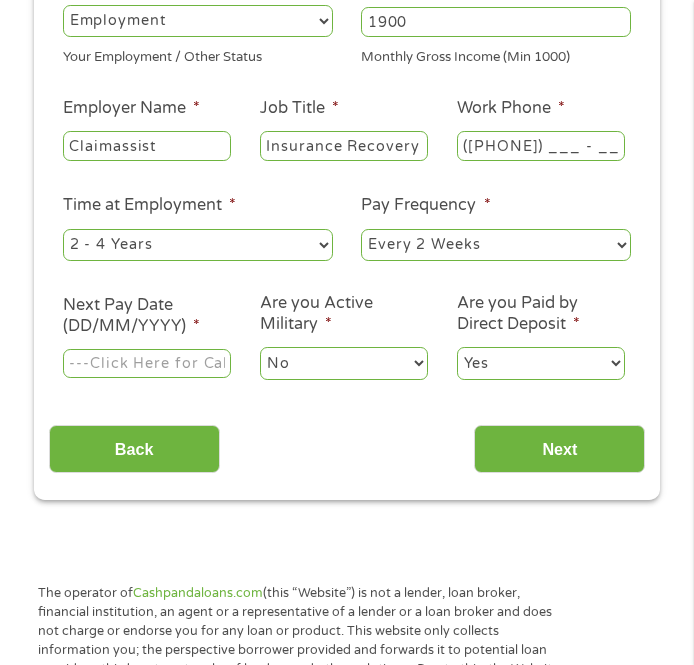 select on "60months" 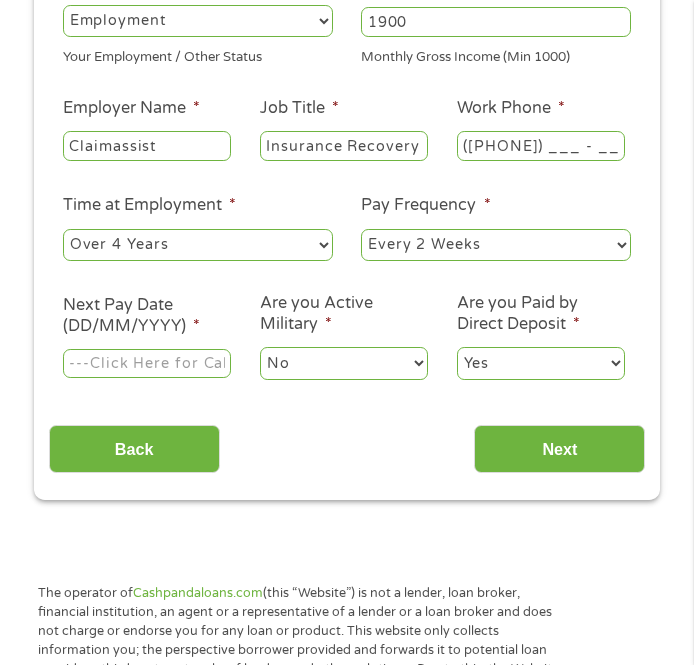 click on "Next Pay Date (DD/MM/YYYY) *" at bounding box center [147, 364] 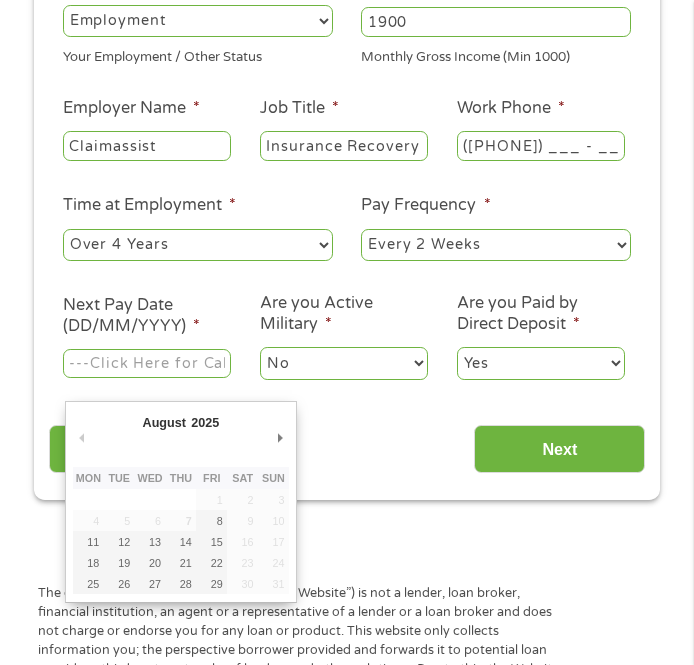 type on "15/08/2025" 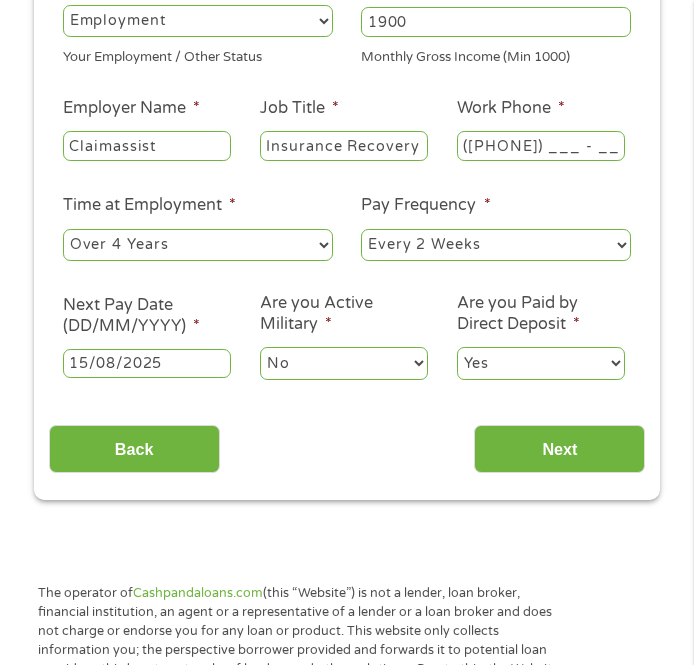 click on "Next" at bounding box center (559, 449) 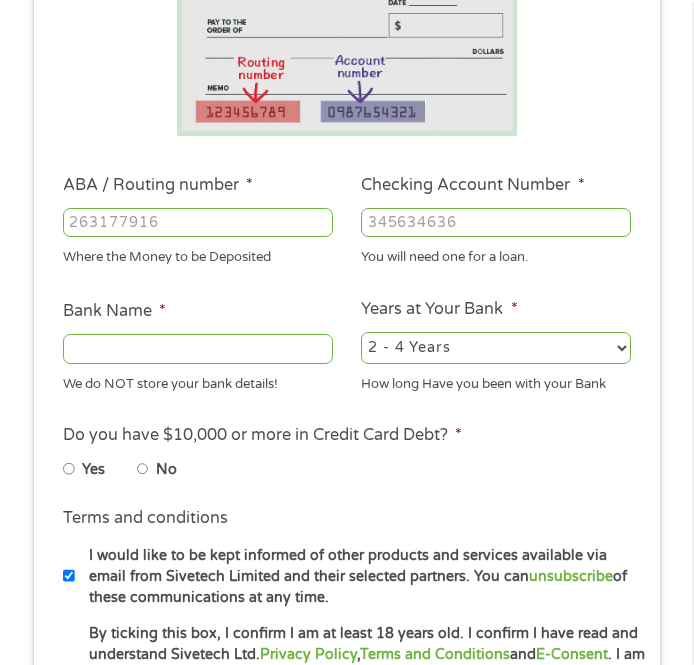 scroll, scrollTop: 8, scrollLeft: 8, axis: both 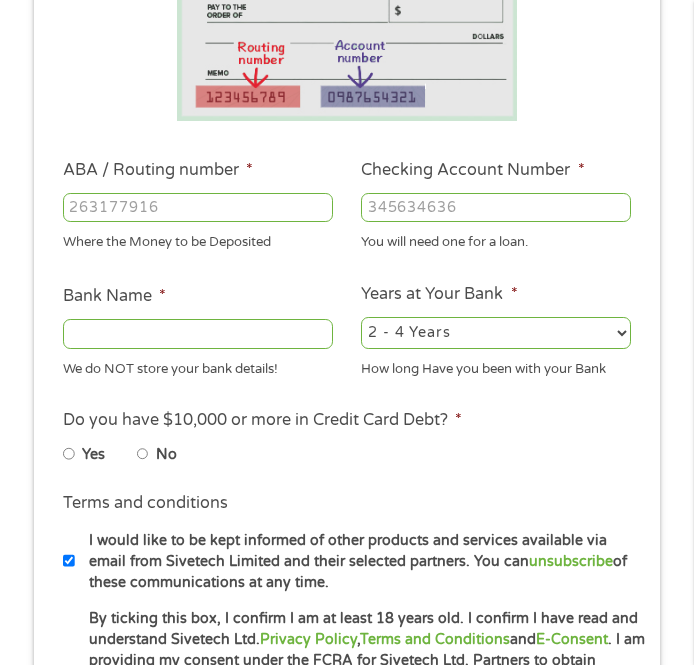 click on "ABA / Routing number *" at bounding box center (198, 208) 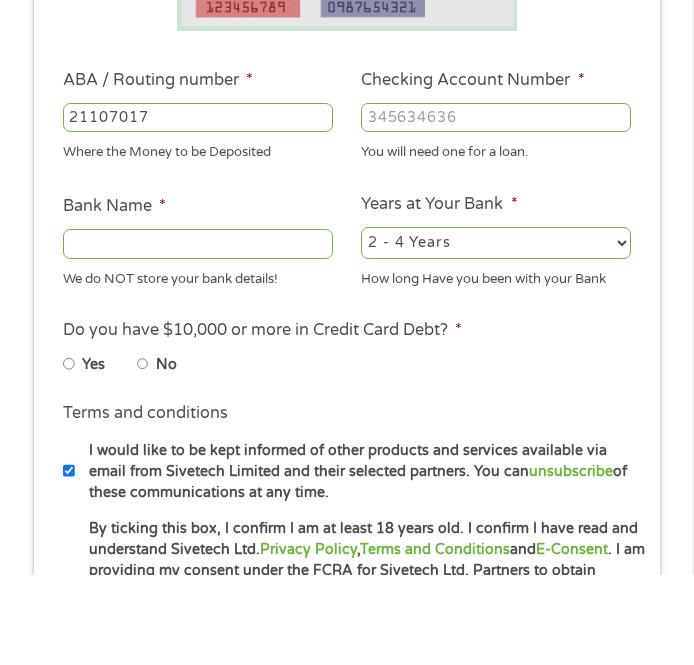 type on "211070175" 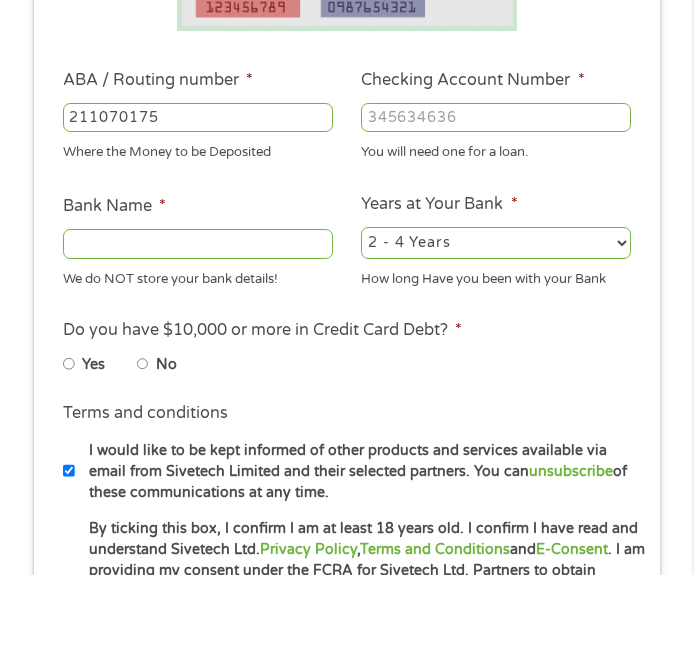 type on "CITIZENS BANK NA" 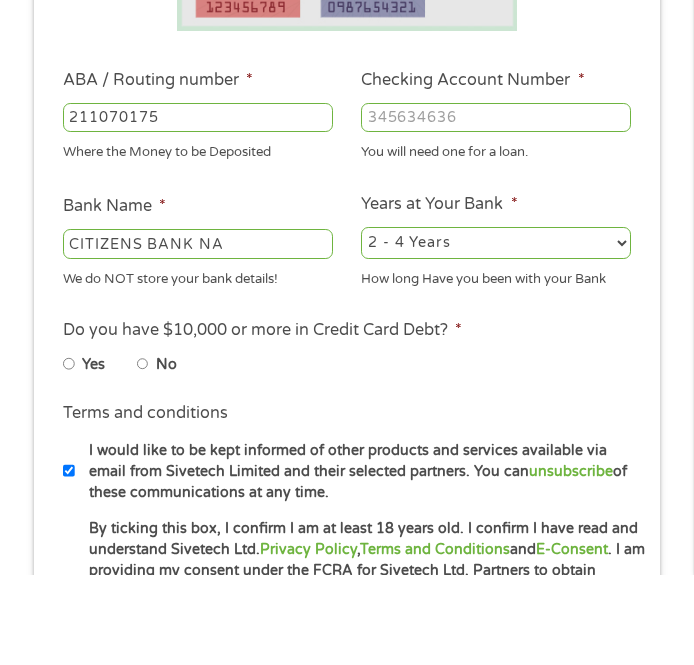 type on "211070175" 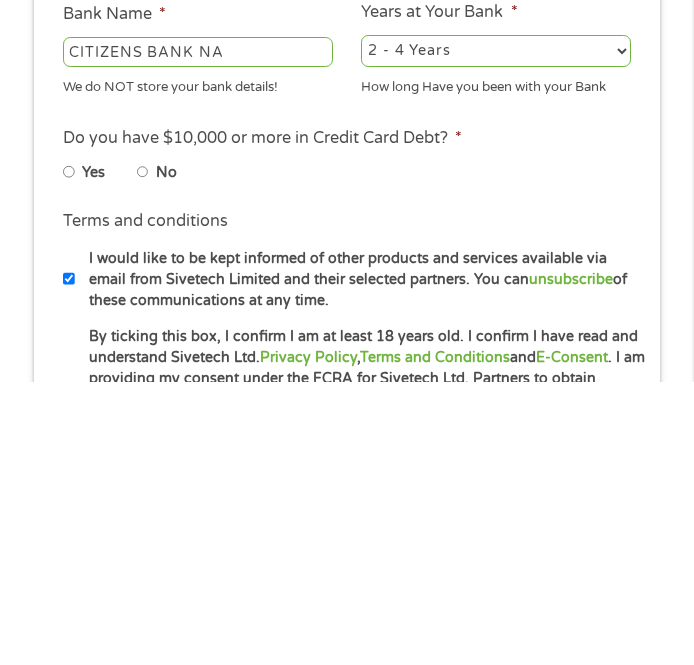 type on "[NUMBER]" 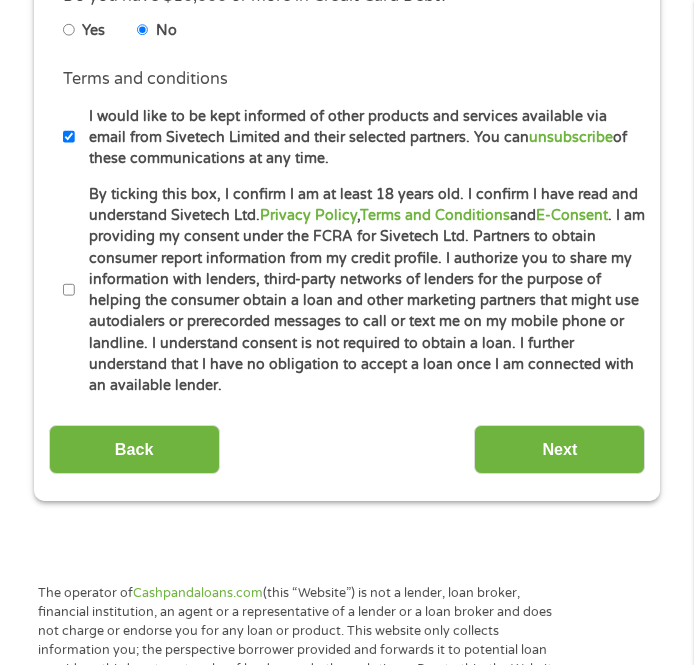 scroll, scrollTop: 764, scrollLeft: 0, axis: vertical 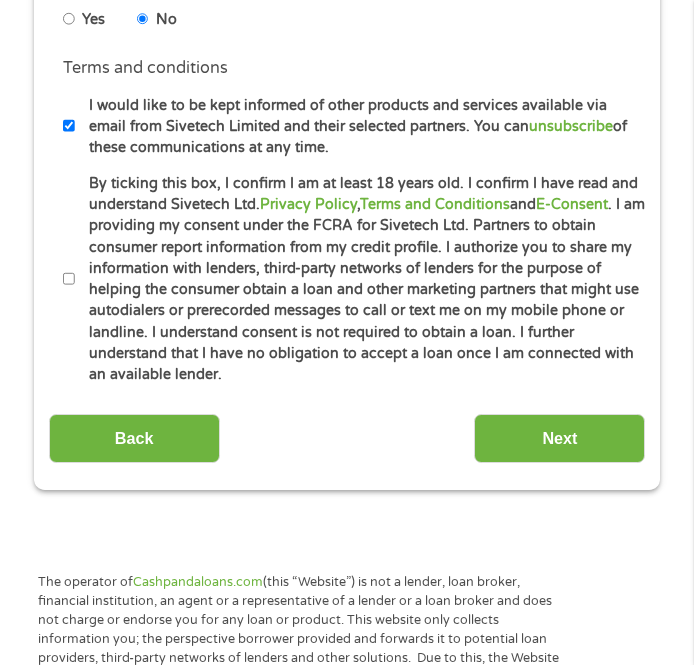 click on "By ticking this box, I confirm I am at least 18 years old. I confirm I have read and understand Sivetech Ltd.  Privacy Policy ,  Terms and Conditions  and  E-Consent . I am providing my consent under the FCRA for Sivetech Ltd. Partners to obtain consumer report information from my credit profile. I authorize you to share my information with lenders, third-party networks of lenders for the purpose of helping the consumer obtain a loan and other marketing partners that might use autodialers or prerecorded messages to call or text me on my mobile phone or landline. I understand consent is not required to obtain a loan. I further understand that I have no obligation to accept a loan once I am connected with an available lender." at bounding box center [69, 280] 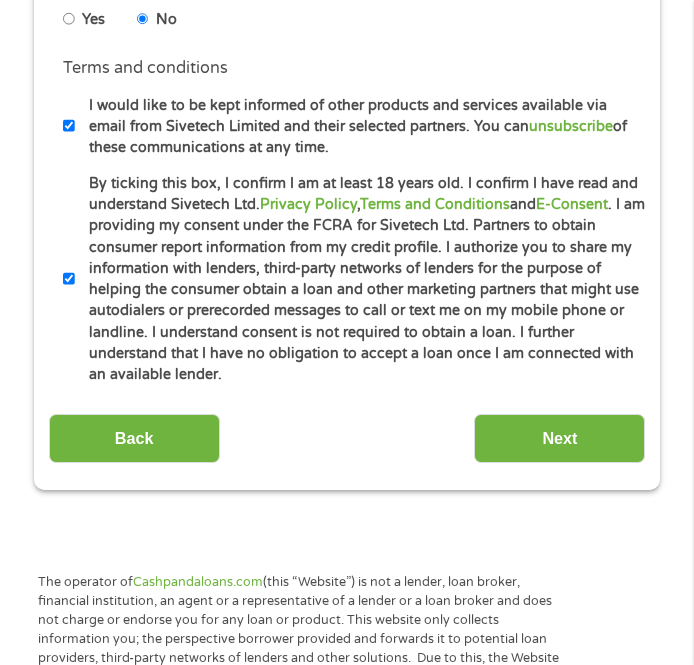 scroll, scrollTop: 765, scrollLeft: 0, axis: vertical 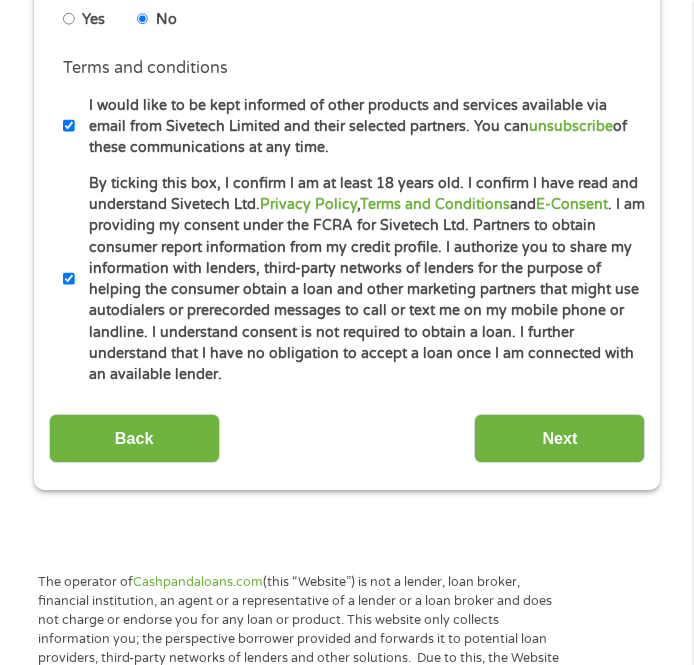 click on "Next" at bounding box center [559, 438] 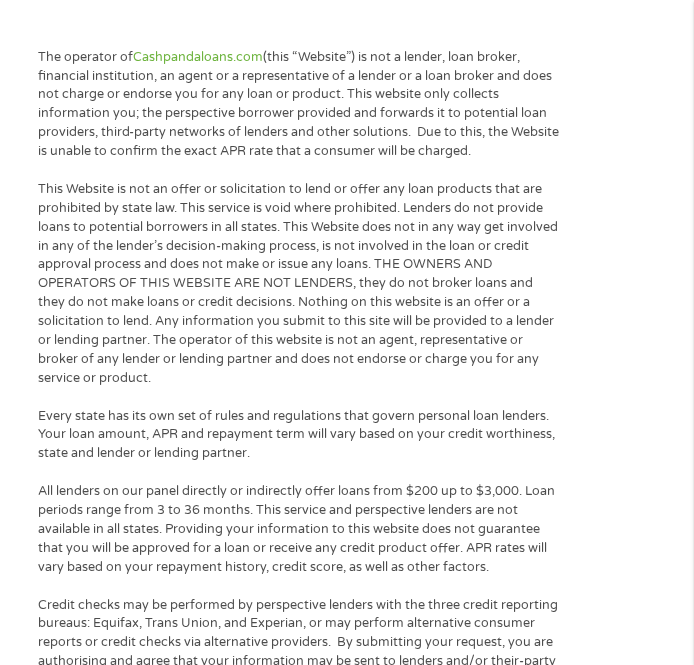 scroll, scrollTop: 8, scrollLeft: 8, axis: both 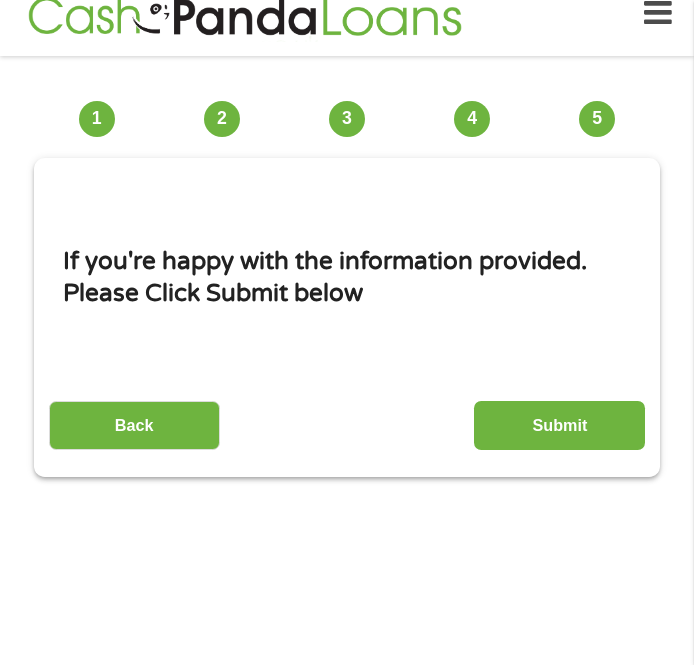 click on "Submit" at bounding box center (559, 425) 